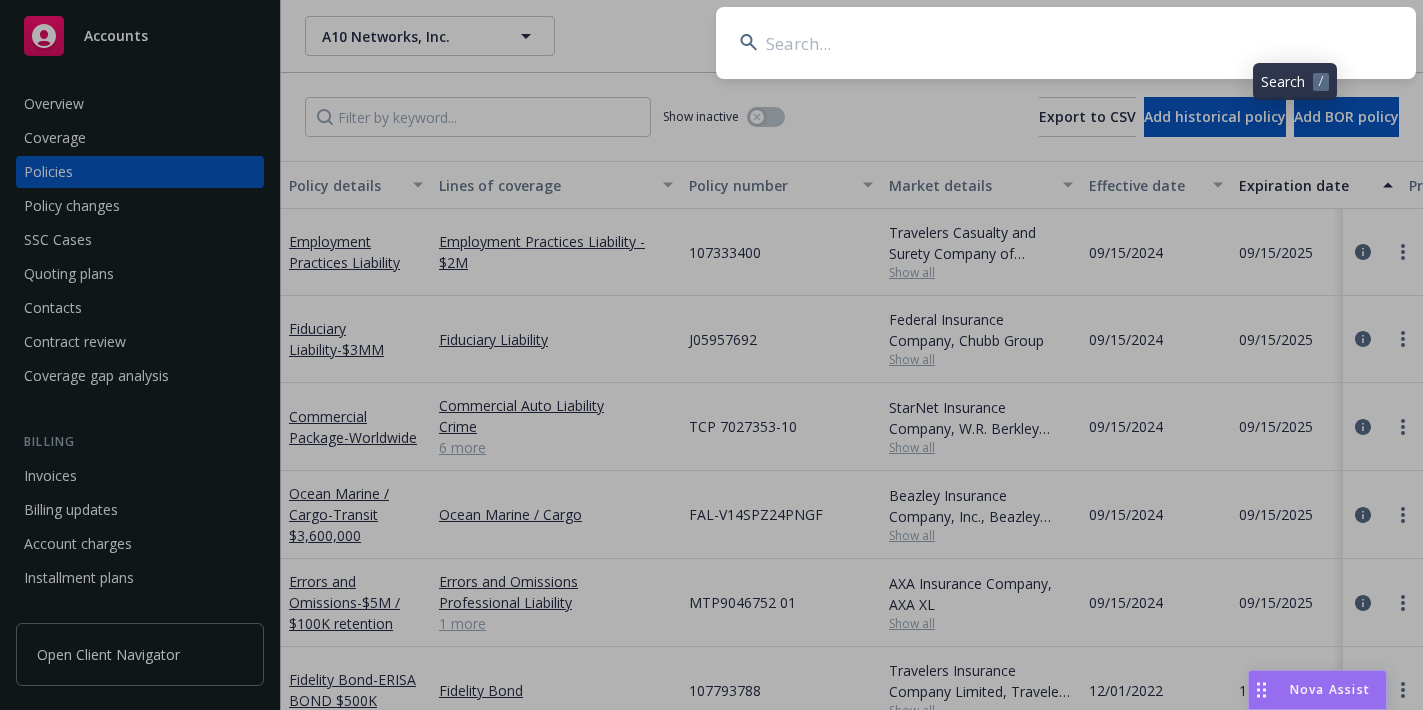 scroll, scrollTop: 0, scrollLeft: 0, axis: both 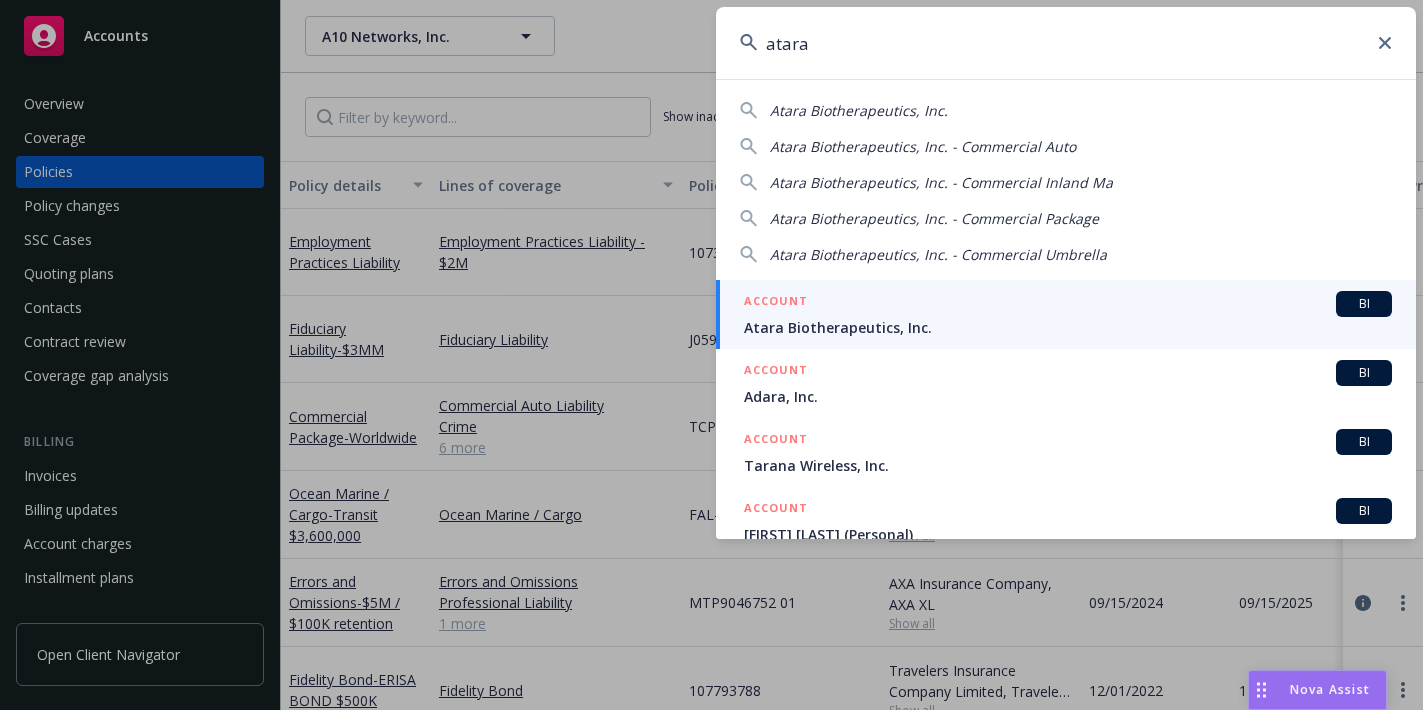 type on "atara" 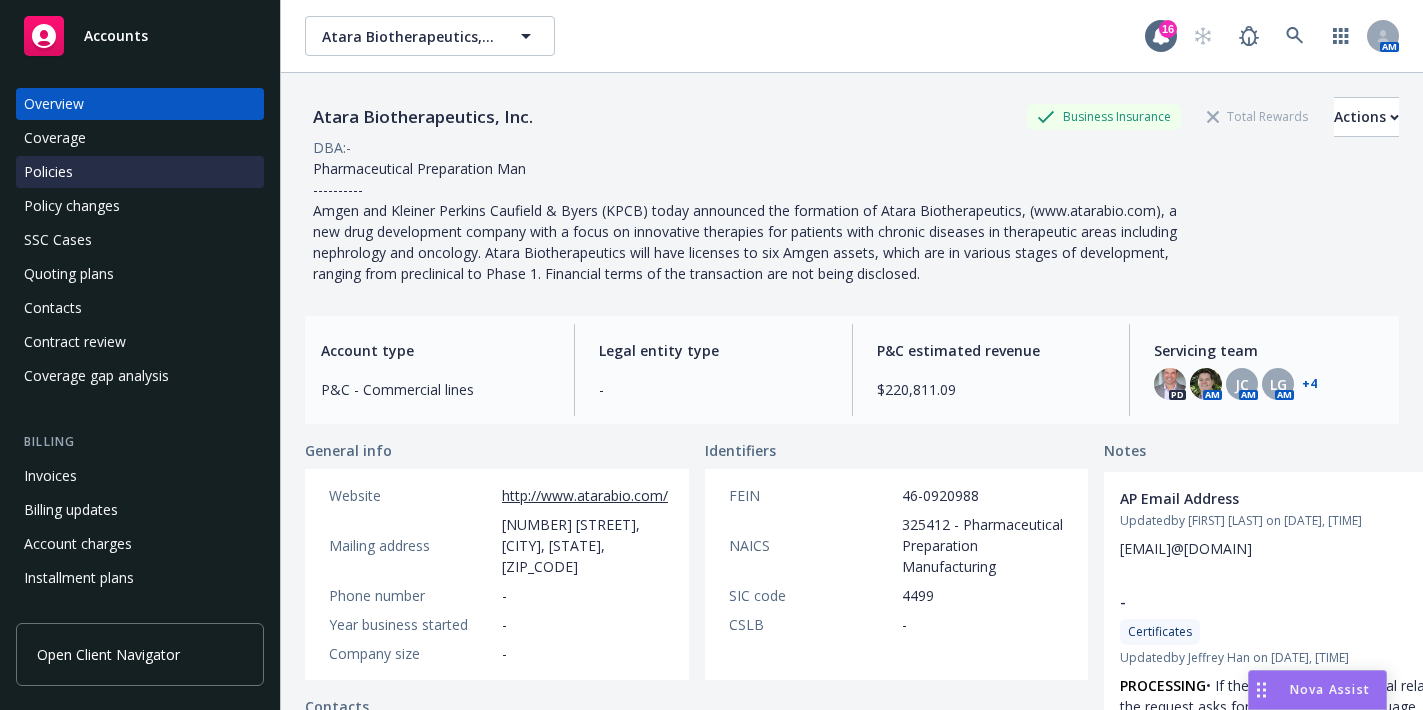 click on "Policies" at bounding box center (48, 172) 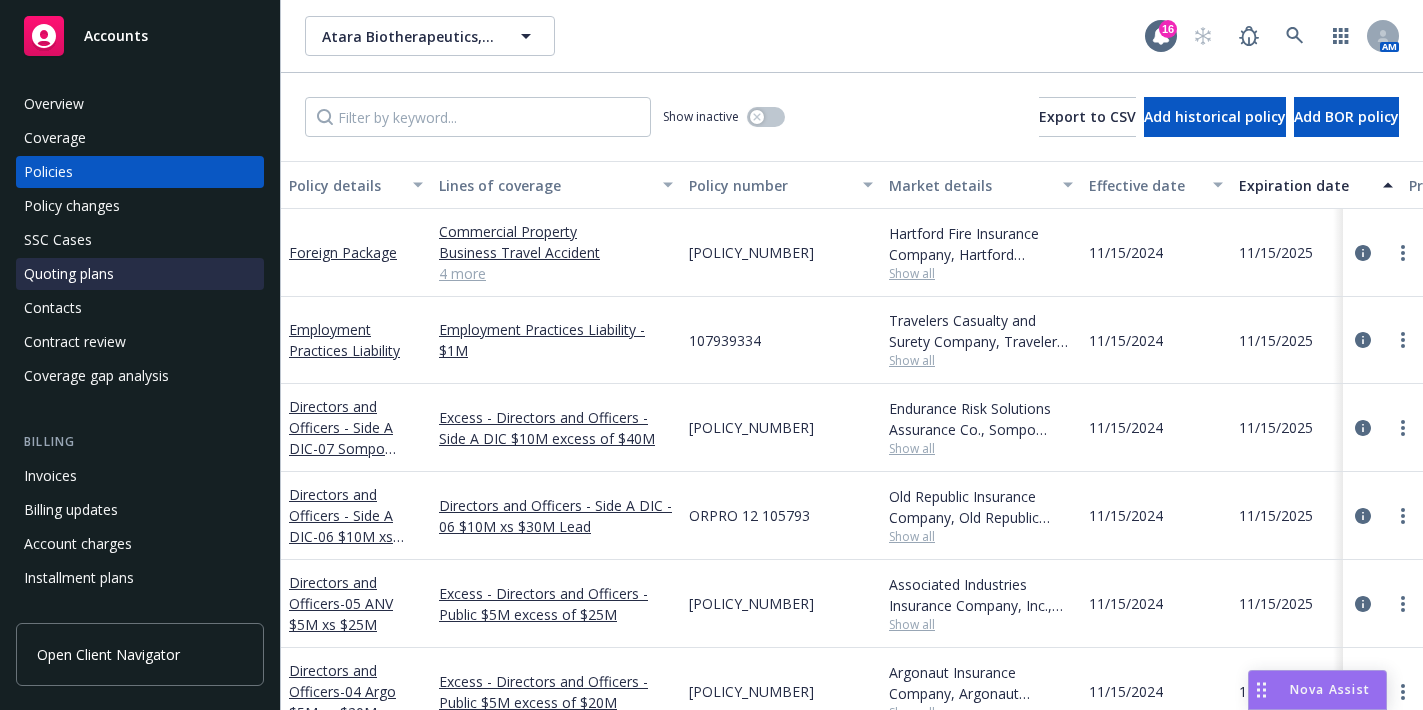 click on "Quoting plans" at bounding box center (69, 274) 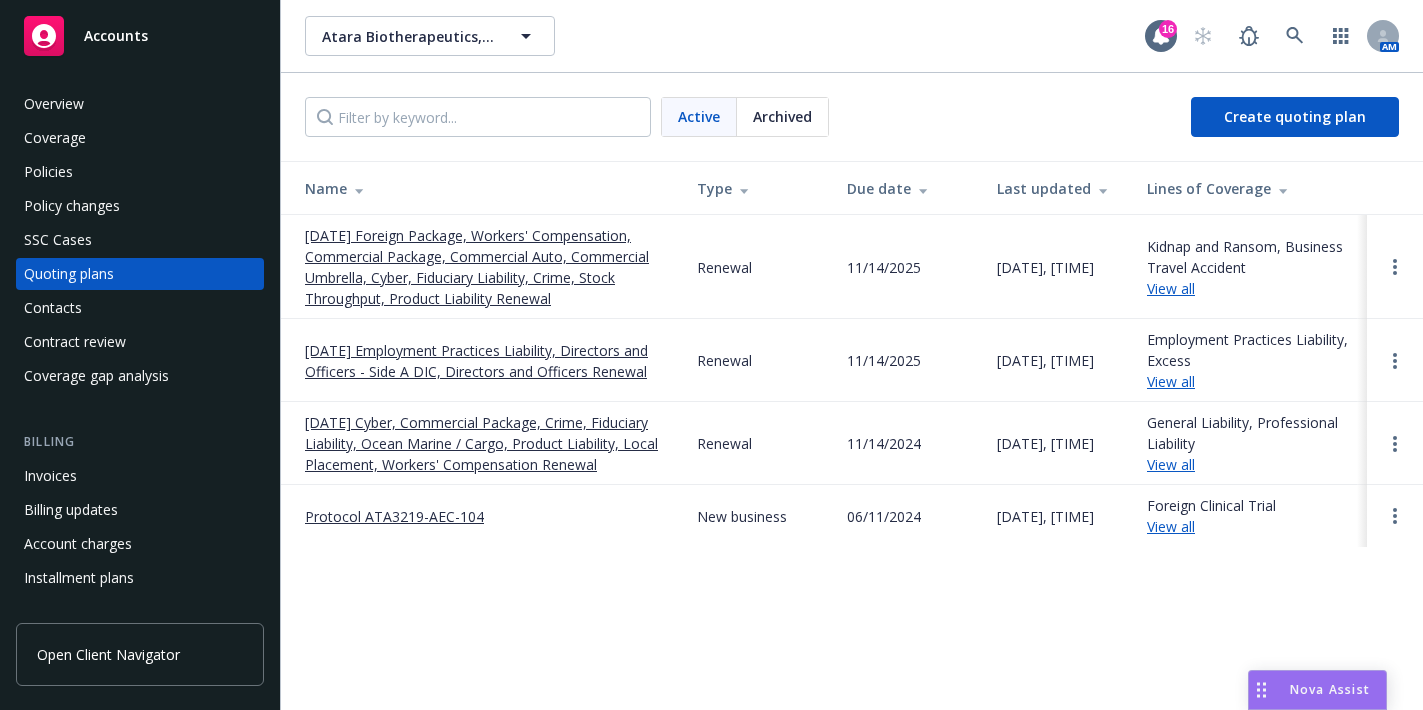 click on "[DATE] Employment Practices Liability, Directors and Officers - Side A DIC, Directors and Officers Renewal" at bounding box center [485, 361] 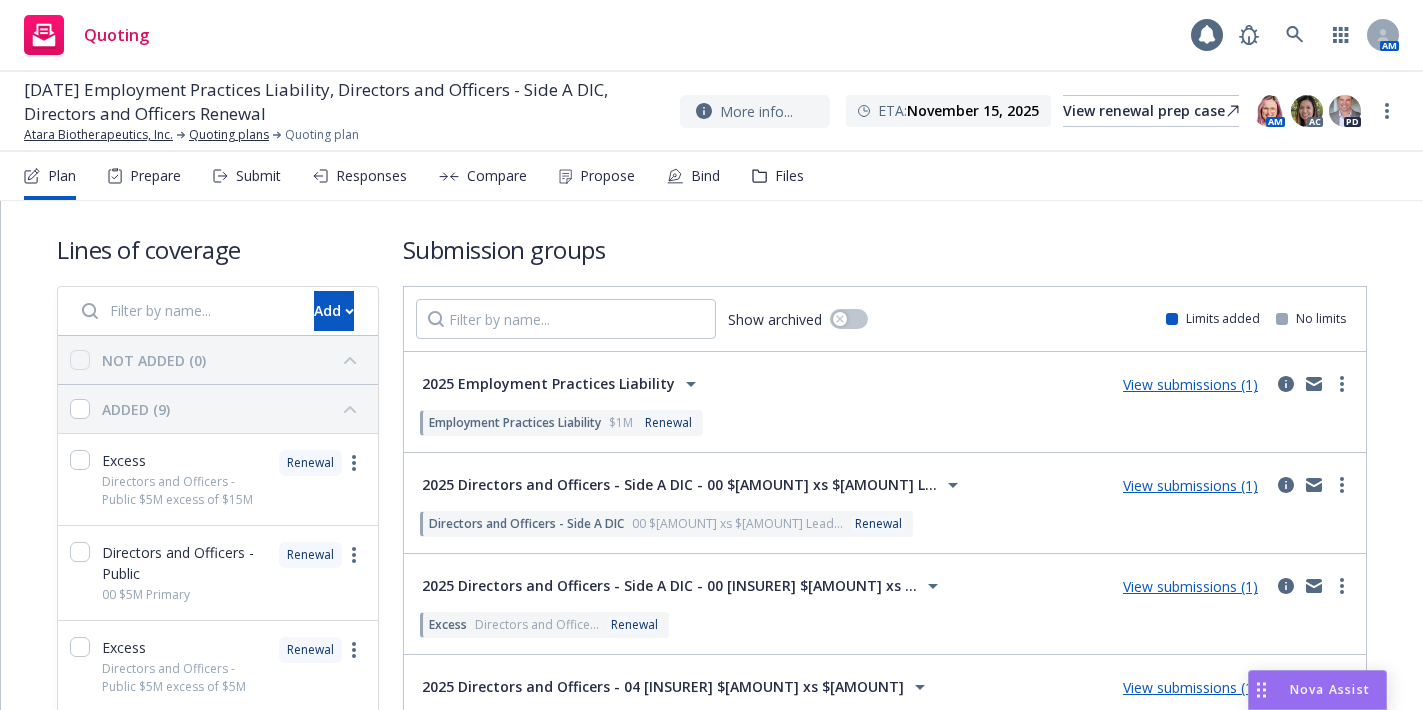 scroll, scrollTop: 0, scrollLeft: 0, axis: both 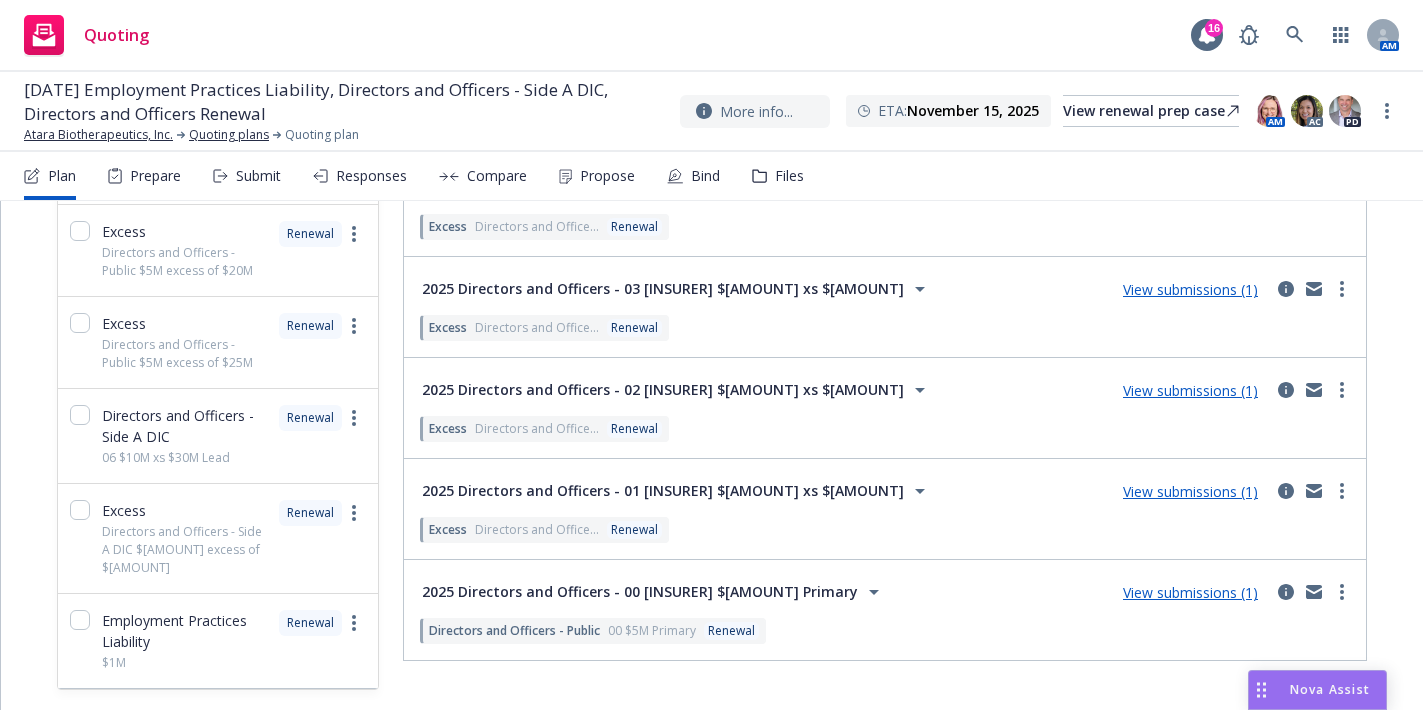 click on "View submissions (1)" at bounding box center (1190, 592) 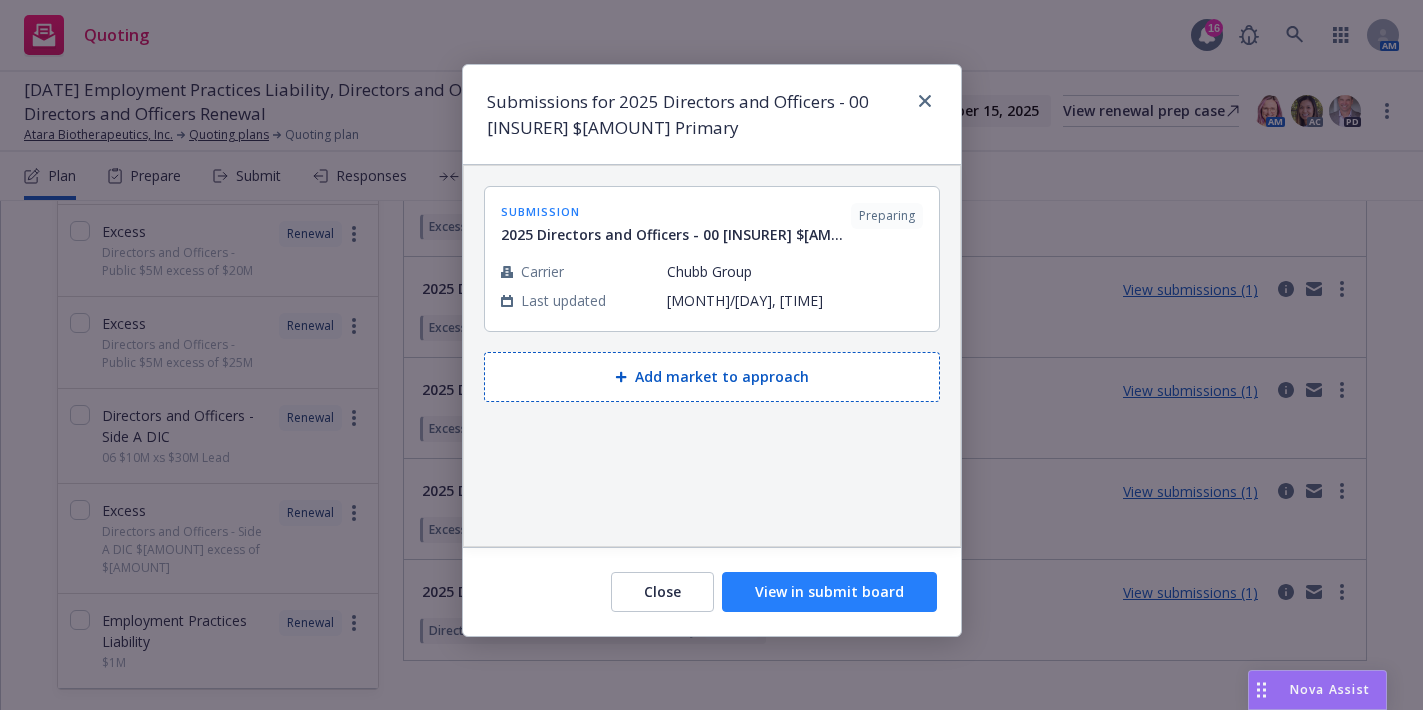 click on "View in submit board" at bounding box center (829, 592) 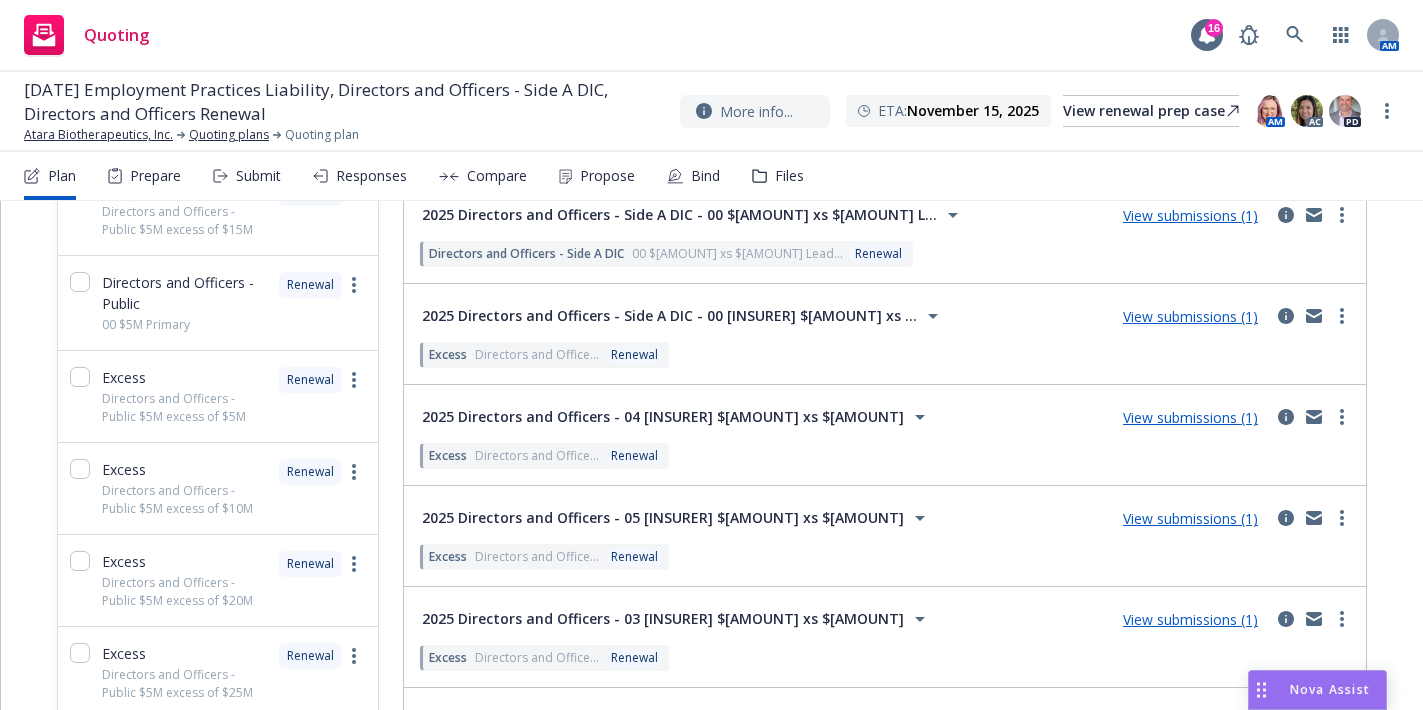 scroll, scrollTop: 300, scrollLeft: 0, axis: vertical 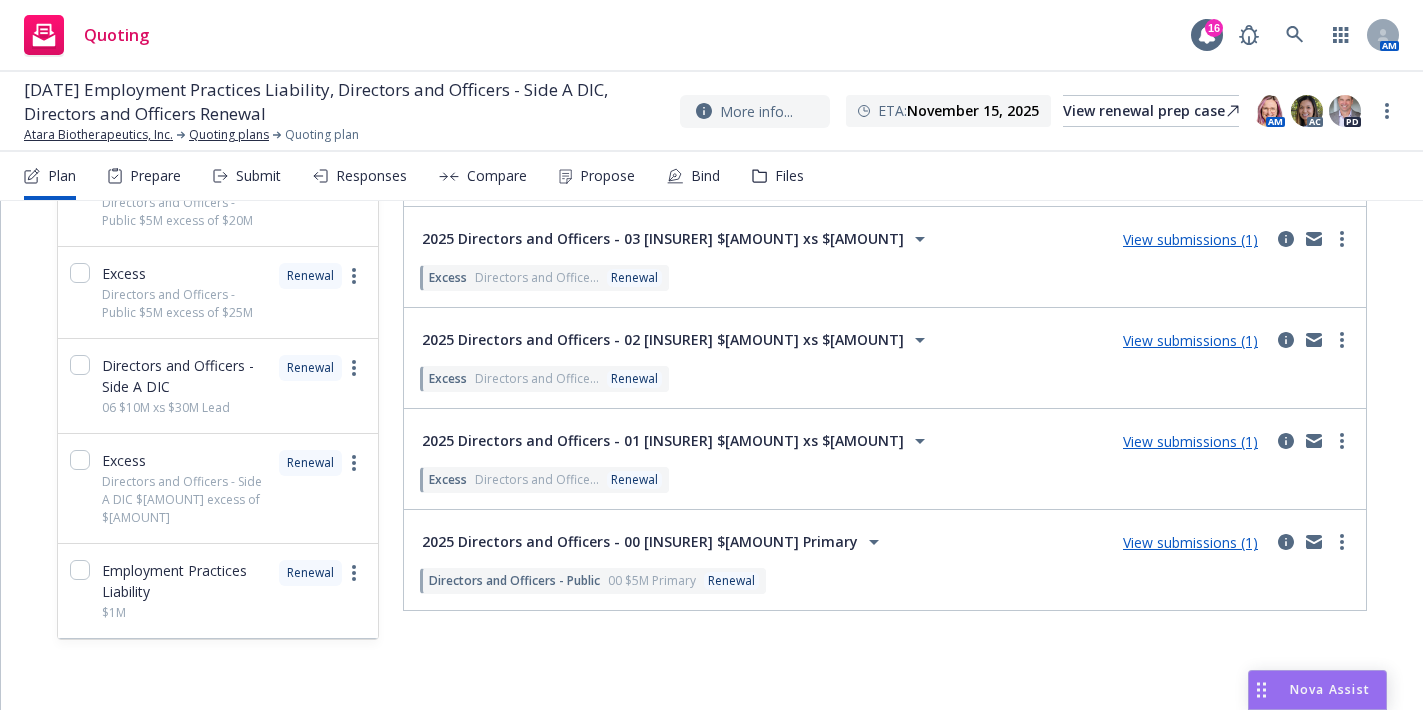 click on "2025 Directors and Officers - 00 Chubb $5M Primary" at bounding box center (640, 542) 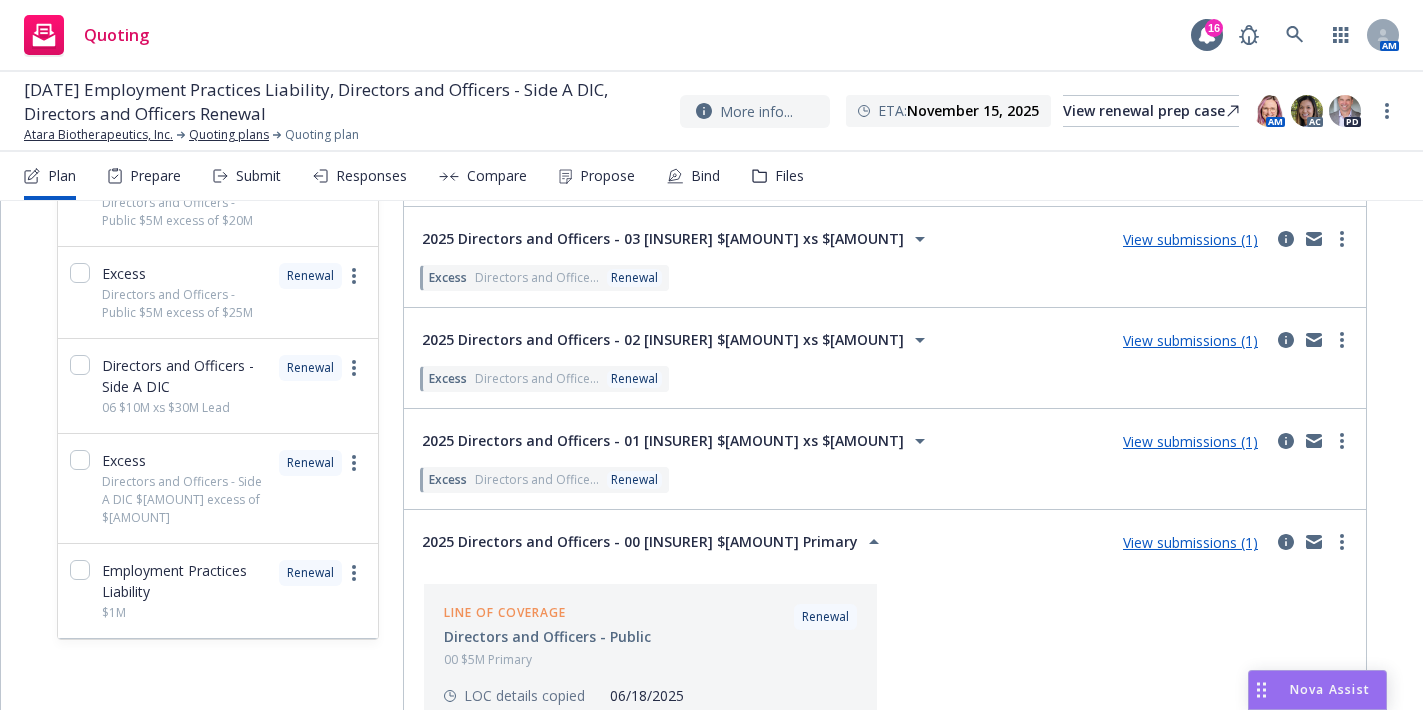 drag, startPoint x: 984, startPoint y: 595, endPoint x: 1046, endPoint y: 585, distance: 62.801273 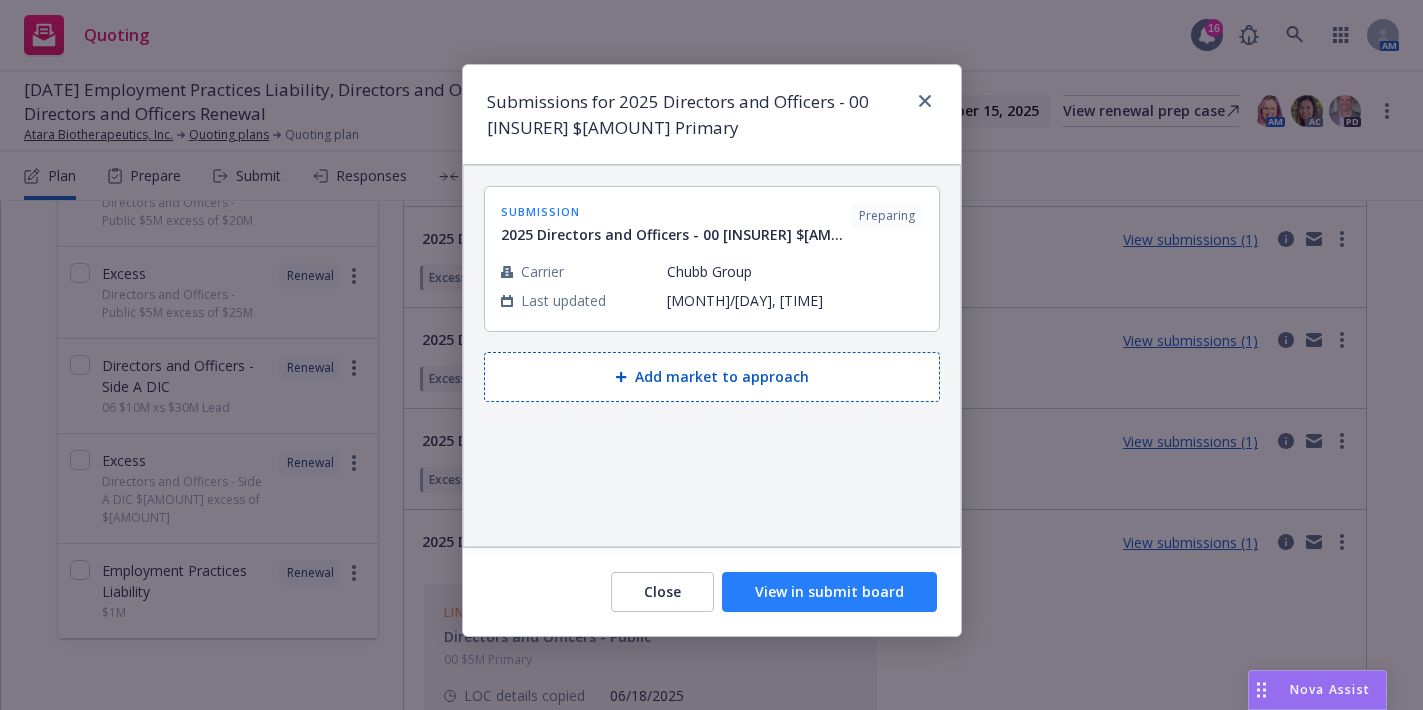 click on "View in submit board" at bounding box center (829, 592) 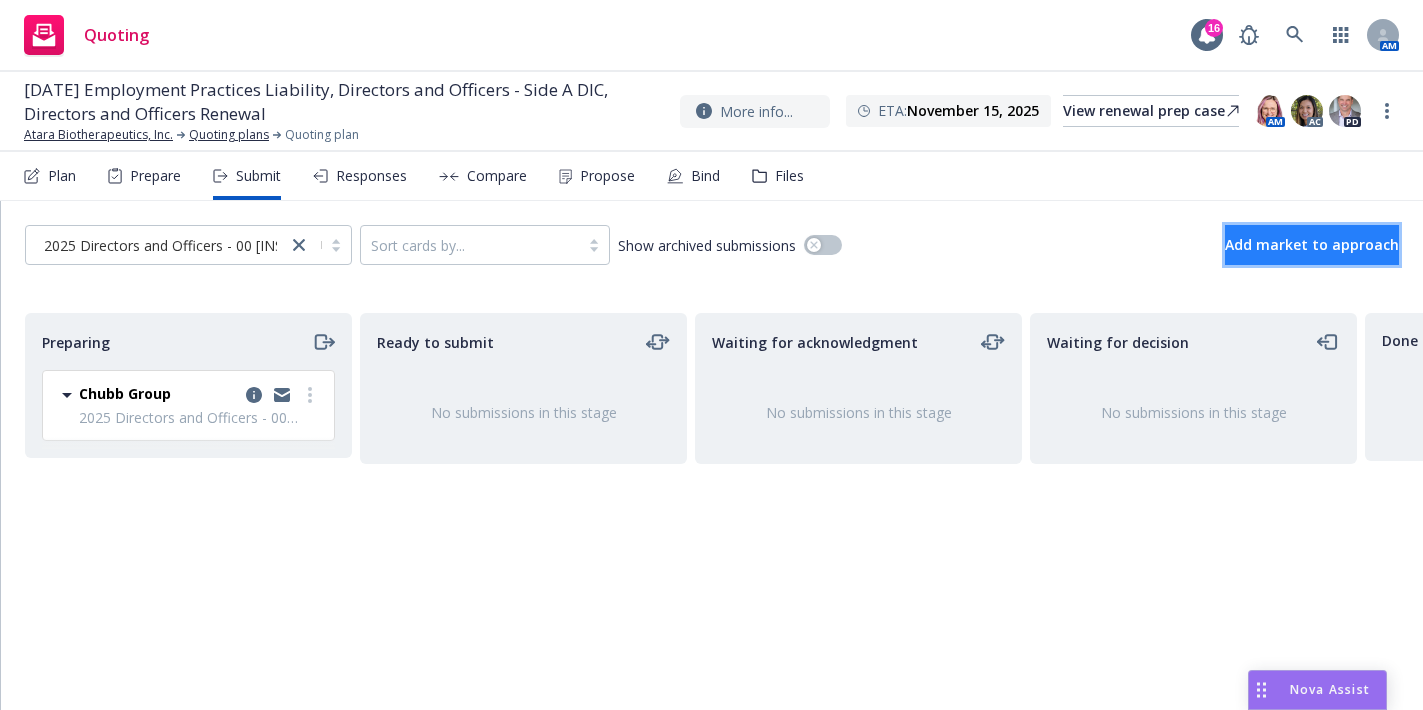 click on "Add market to approach" at bounding box center [1312, 245] 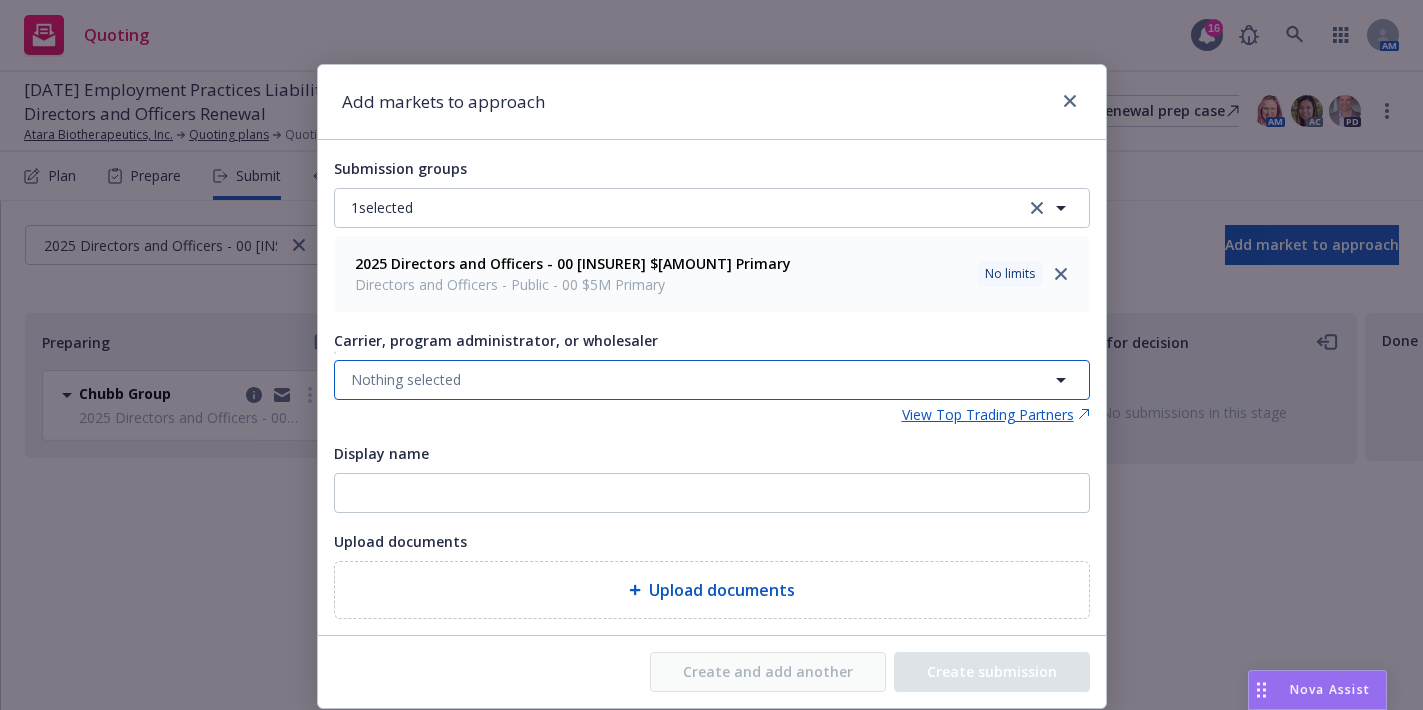 click on "Nothing selected" at bounding box center [712, 380] 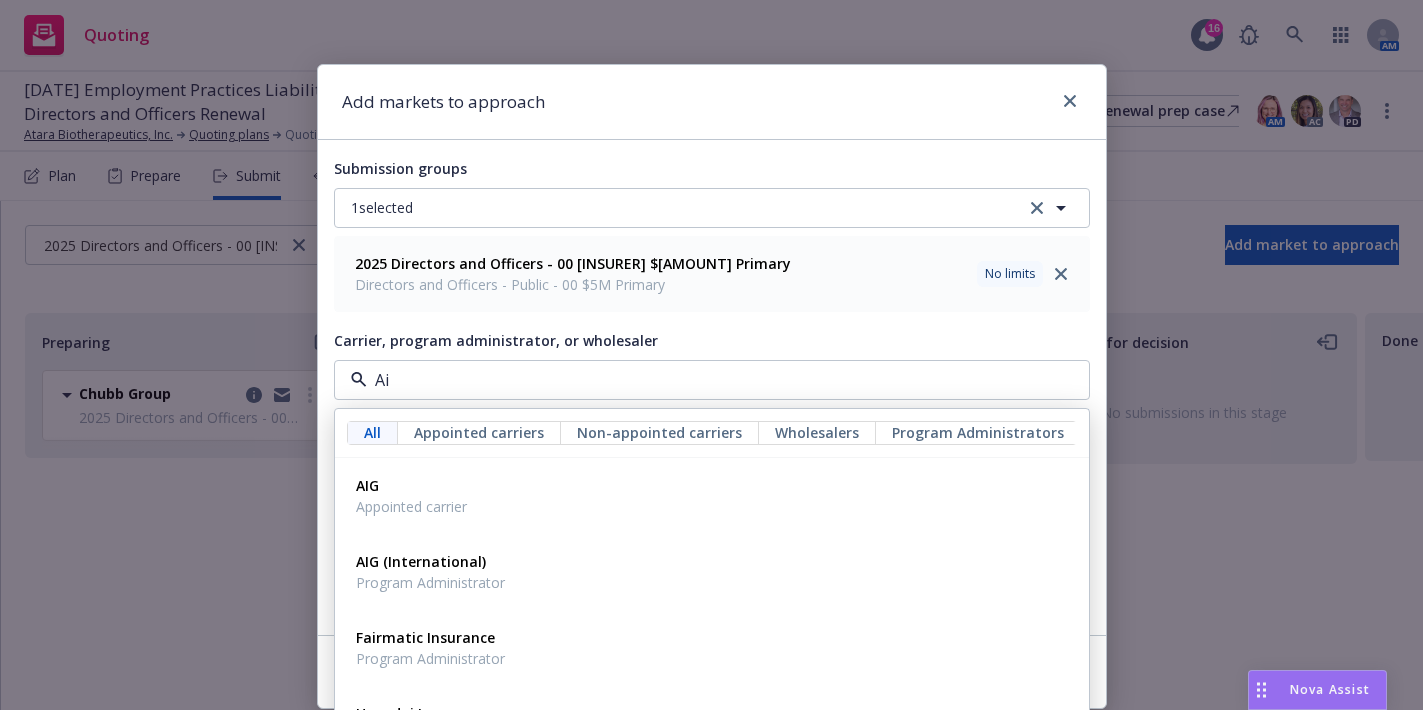 type on "Aig" 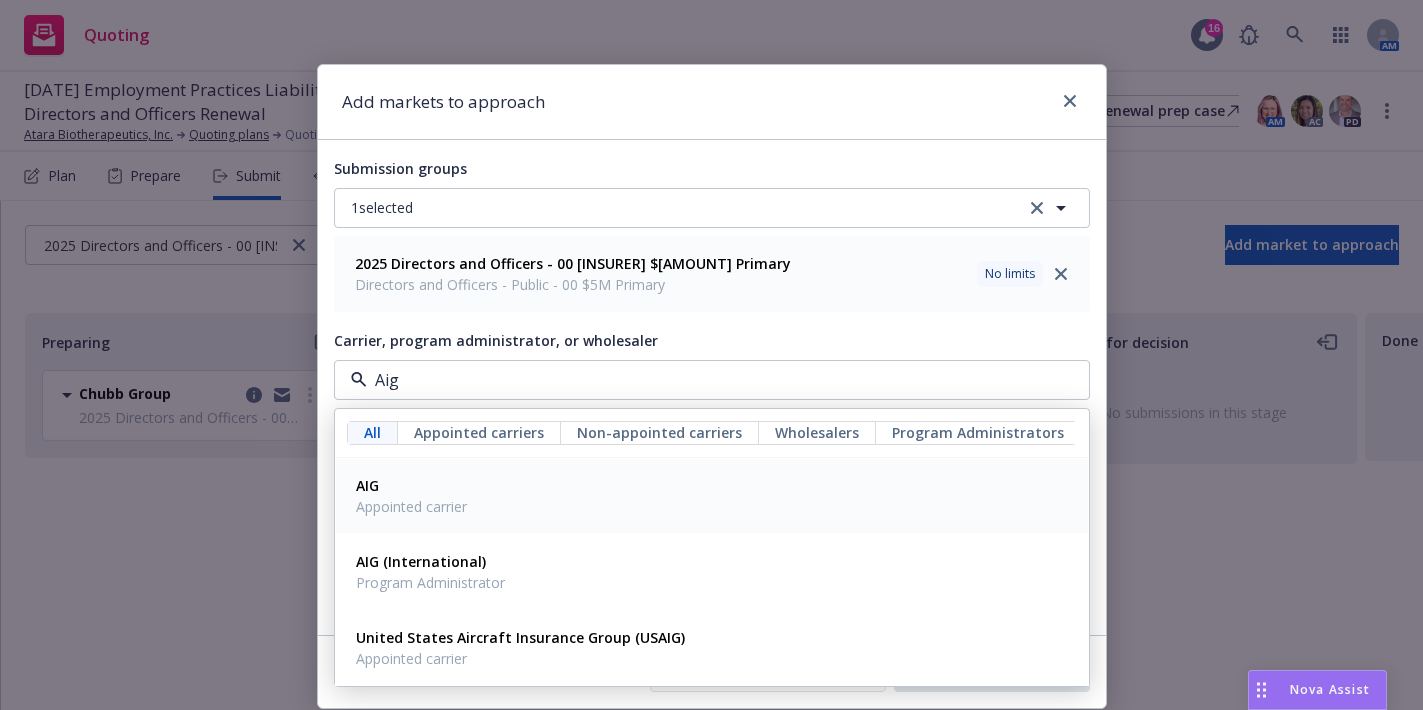 click on "Appointed carrier" at bounding box center [411, 506] 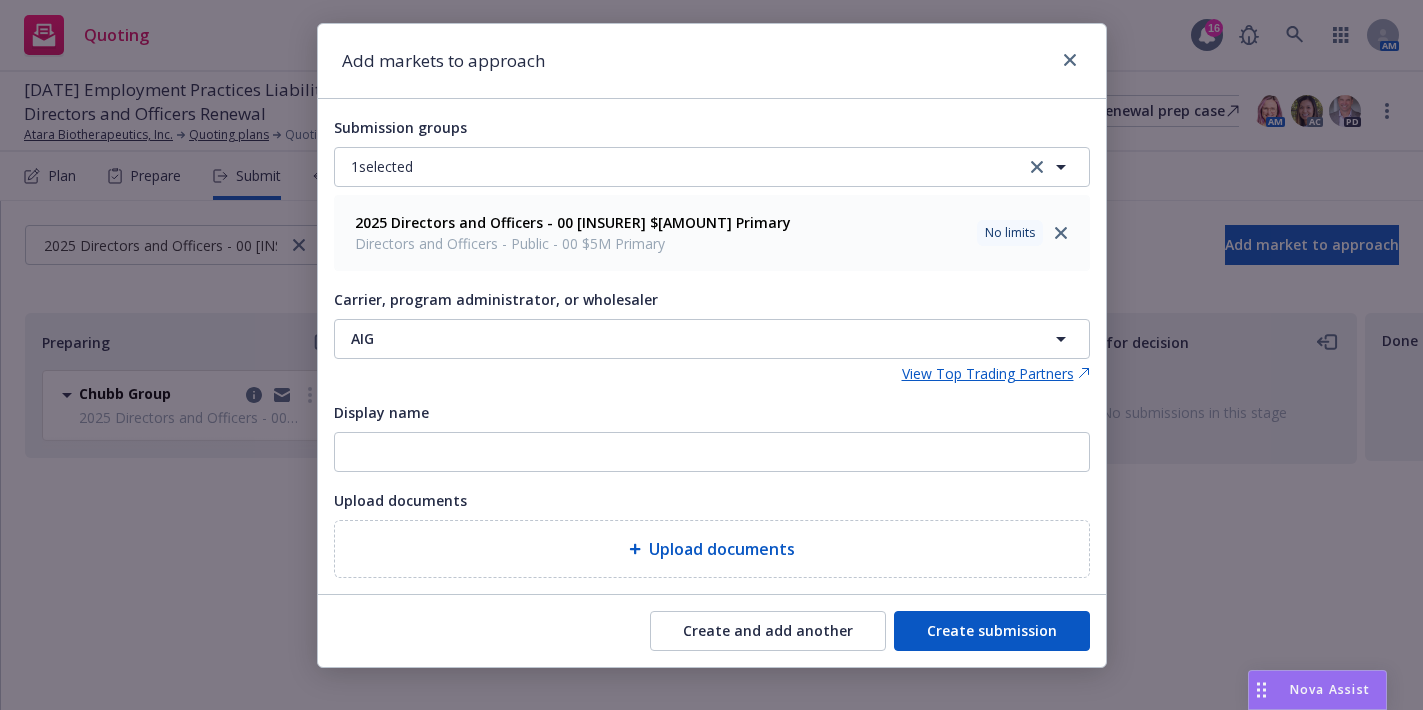 scroll, scrollTop: 63, scrollLeft: 0, axis: vertical 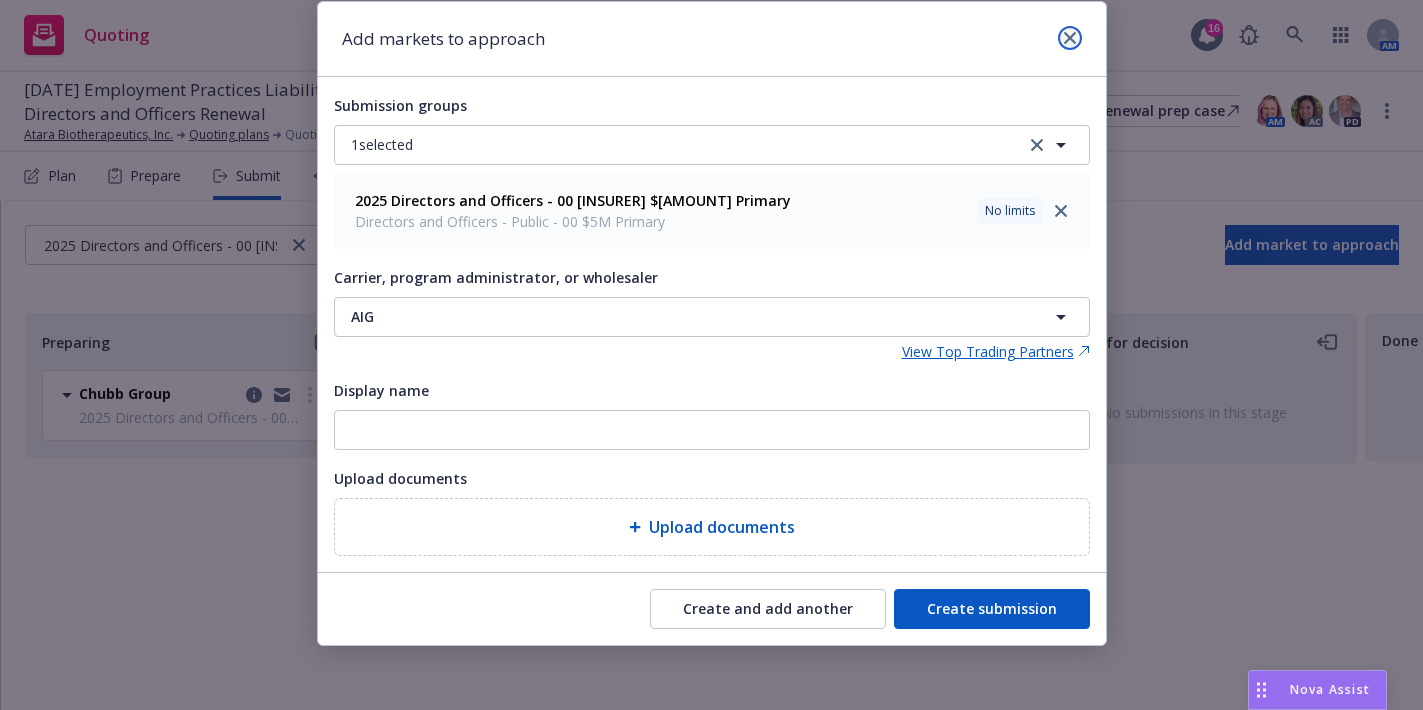 click at bounding box center (1070, 38) 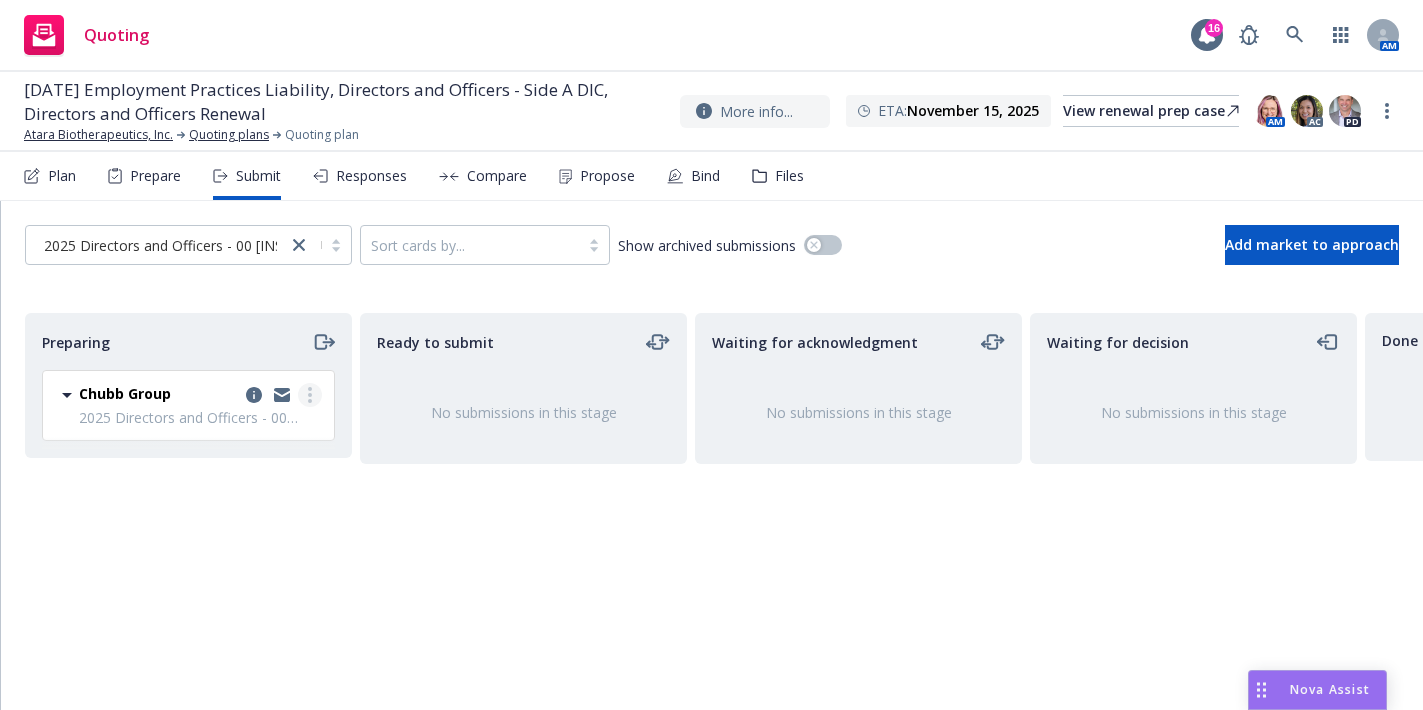 click at bounding box center (310, 395) 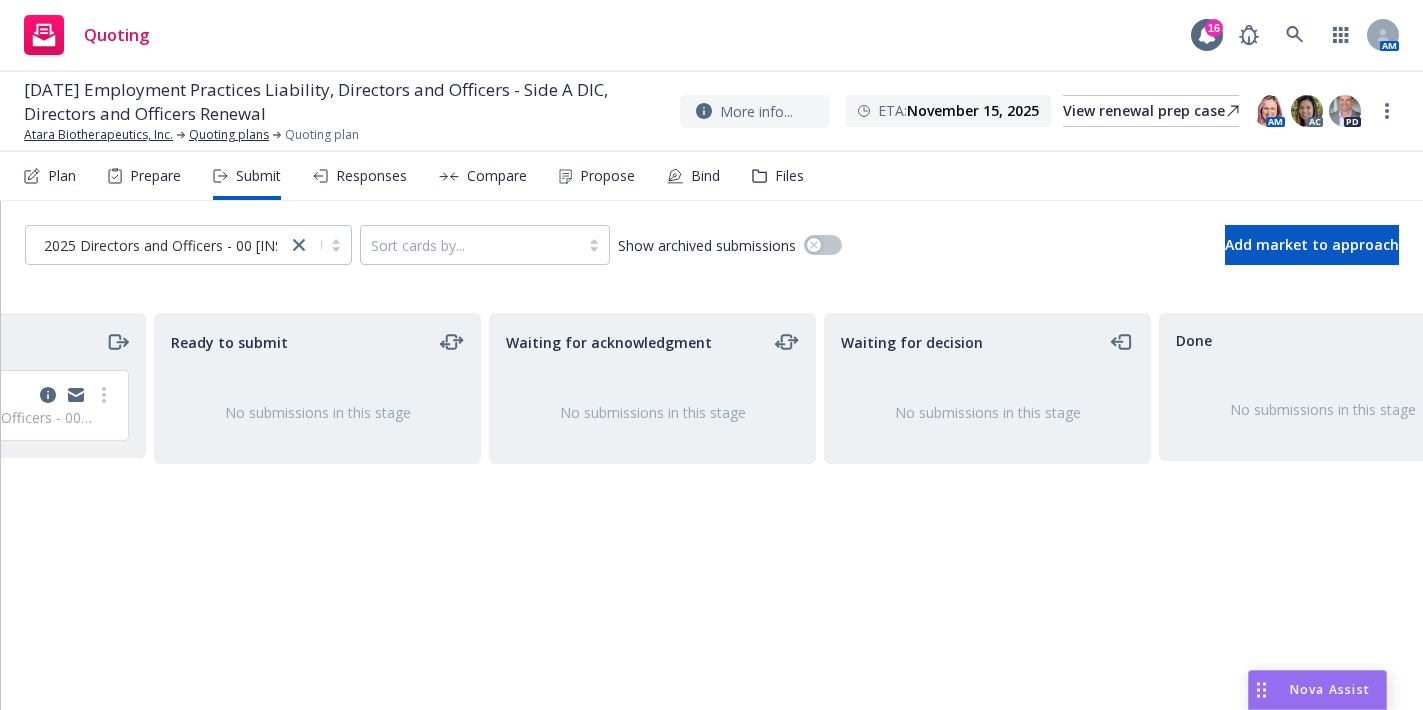 scroll, scrollTop: 0, scrollLeft: 293, axis: horizontal 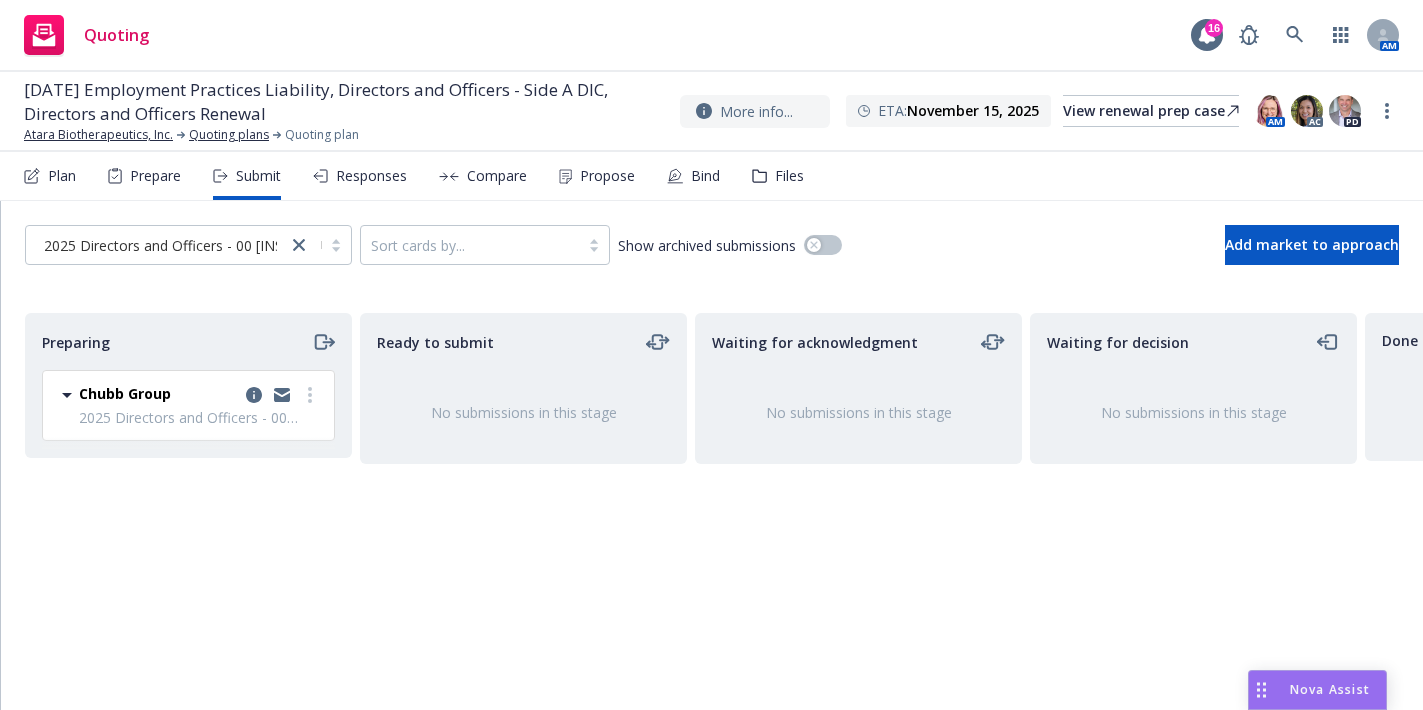 click on "Waiting for acknowledgment No submissions in this stage" at bounding box center [858, 490] 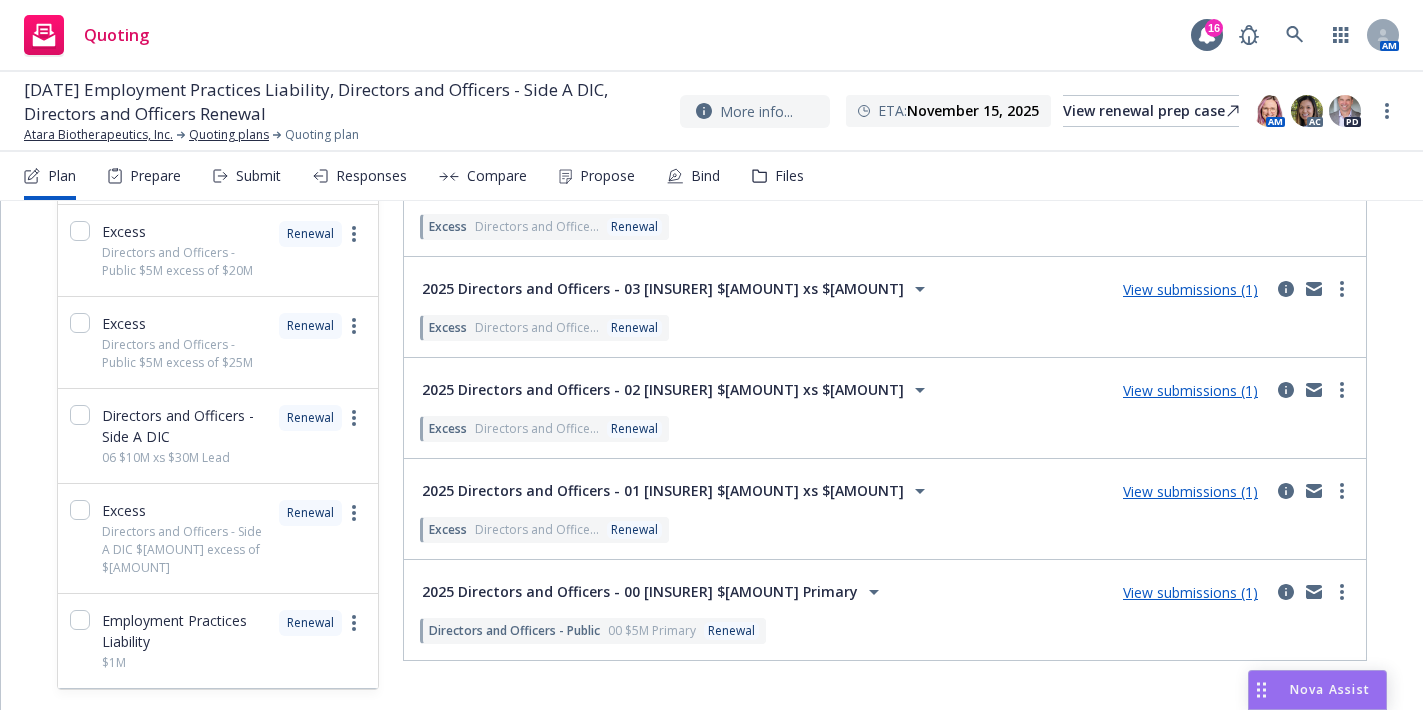 scroll, scrollTop: 650, scrollLeft: 0, axis: vertical 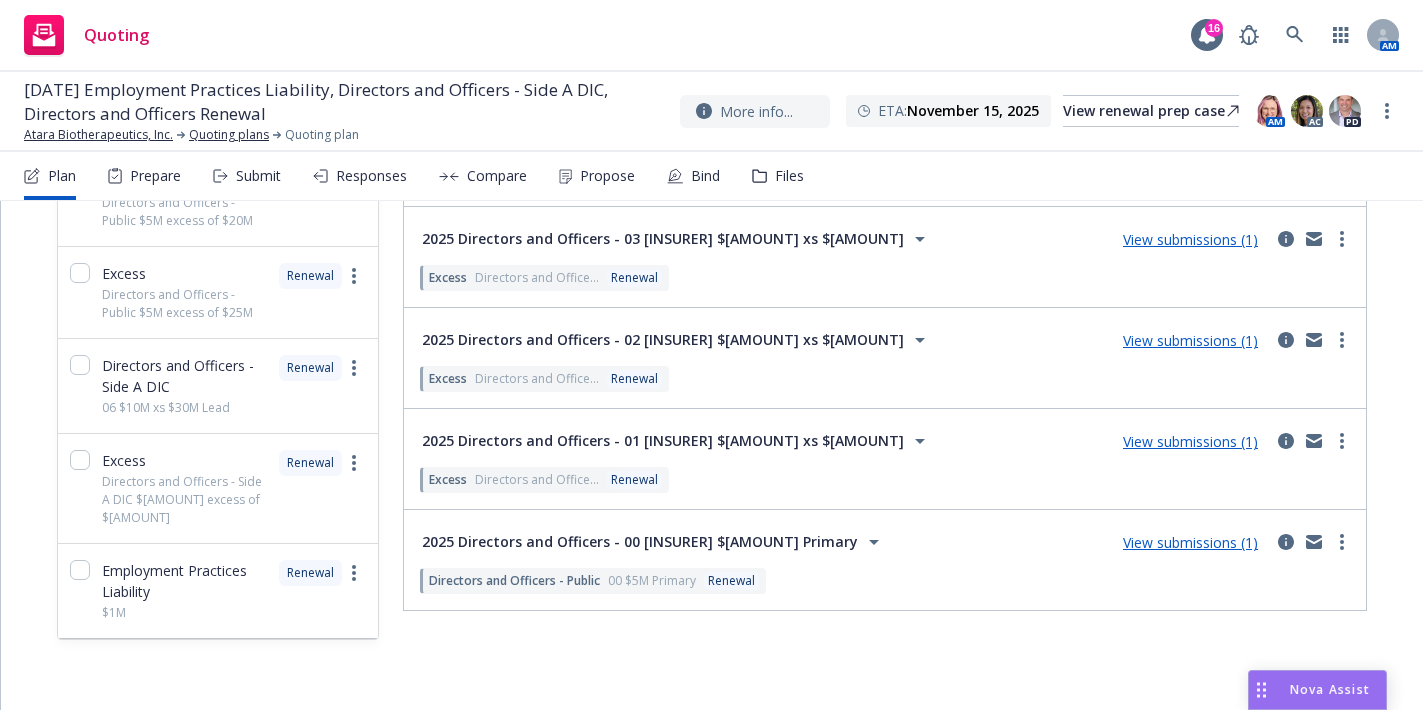 click on "Lines of coverage Add NOT ADDED (0) ADDED (9) Excess Directors and Officers - Public $5M excess of $15M Renewal Directors and Officers - Public 00 $5M Primary Renewal Excess Directors and Officers - Public $5M excess of $5M Renewal Excess Directors and Officers - Public $5M excess of $10M Renewal Excess Directors and Officers - Public $5M excess of $20M Renewal Excess Directors and Officers - Public $5M excess of $25M Renewal Directors and Officers - Side A DIC 06 $10M xs $30M Lead  Renewal Excess Directors and Officers - Side A DIC $10M excess of $40M Renewal Employment Practices Liability $1M Renewal Submission groups Show archived Limits added No limits 2025 Employment Practices Liability View submissions (1) Employment Practices Liability $1M Renewal Line of coverage Employment Practices Liability $1M Renewal LOC details copied 06/18/2025 Prior term policy Atara Biotherapeutics, Inc. - Employment Practices Liability Premium $14,214.00 Effective date 11/15/2024 Carrier Travelers Insurance Renewal Renewal" at bounding box center (712, 111) 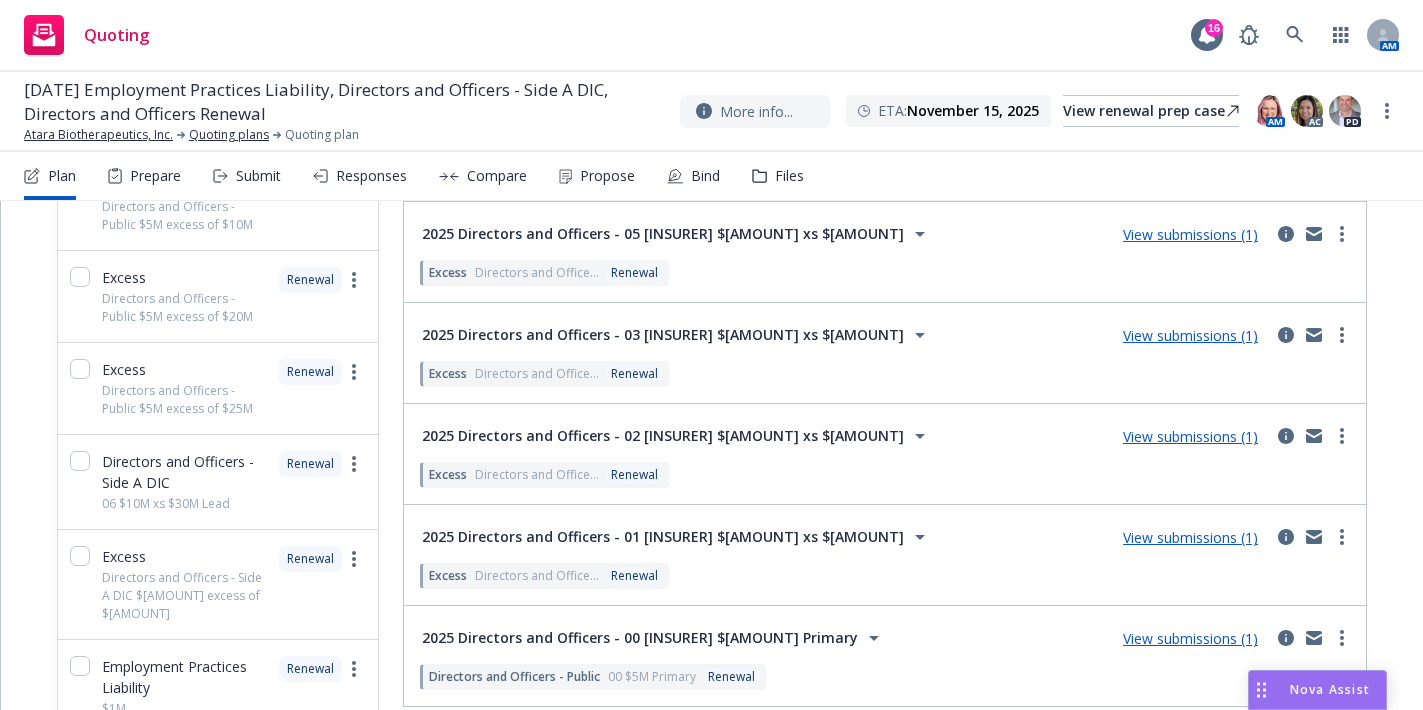 scroll, scrollTop: 547, scrollLeft: 0, axis: vertical 